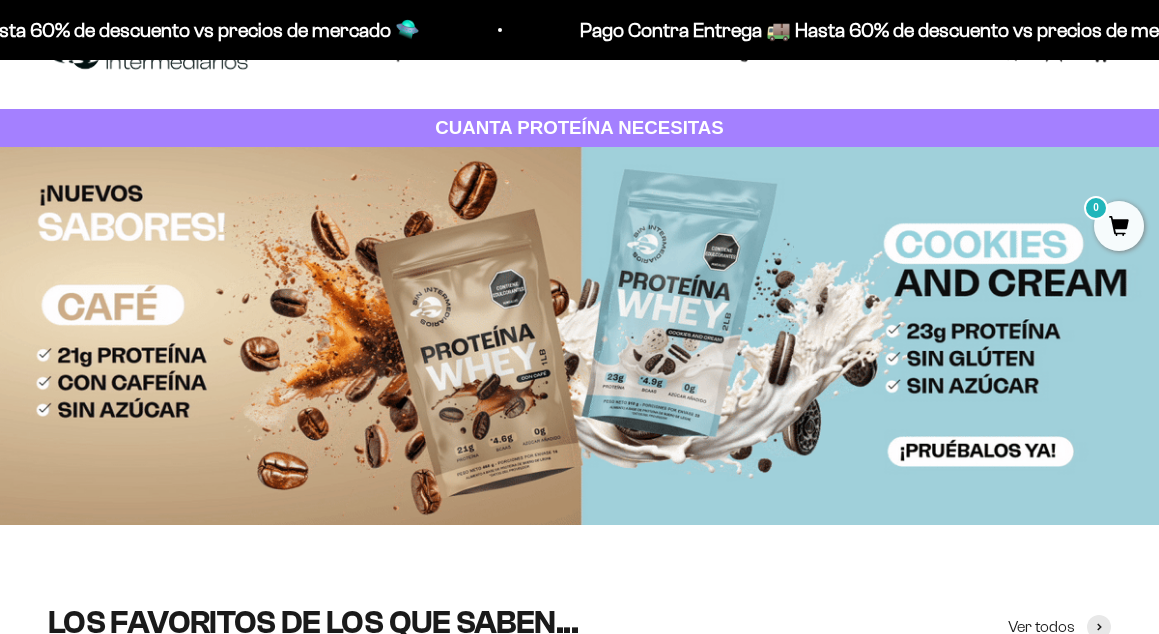 scroll, scrollTop: 0, scrollLeft: 0, axis: both 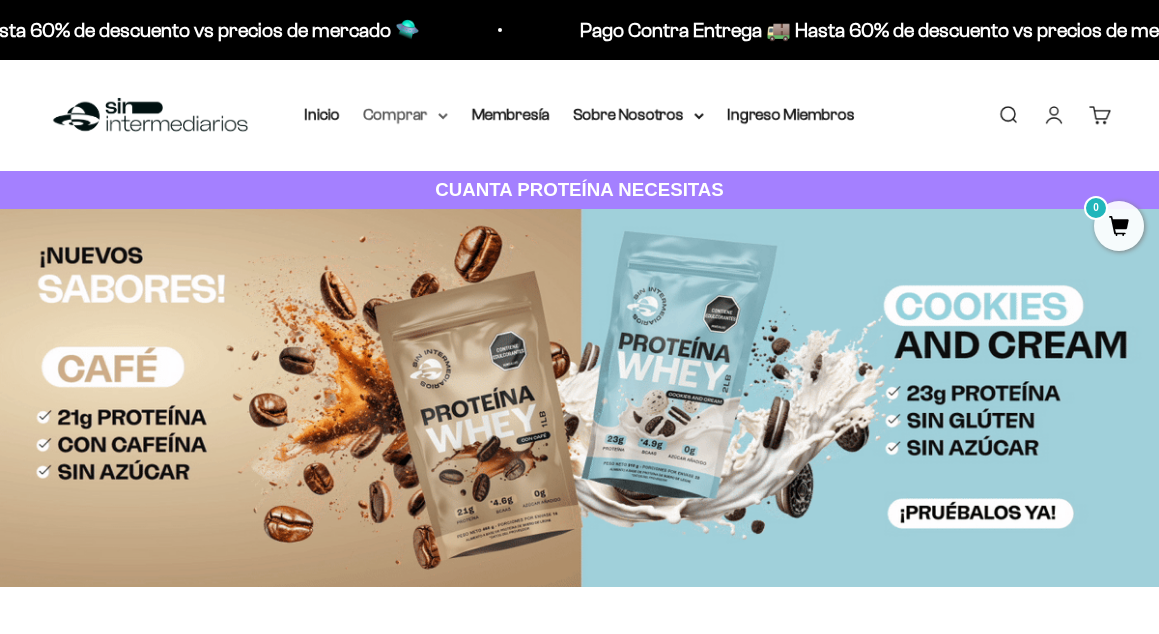 click 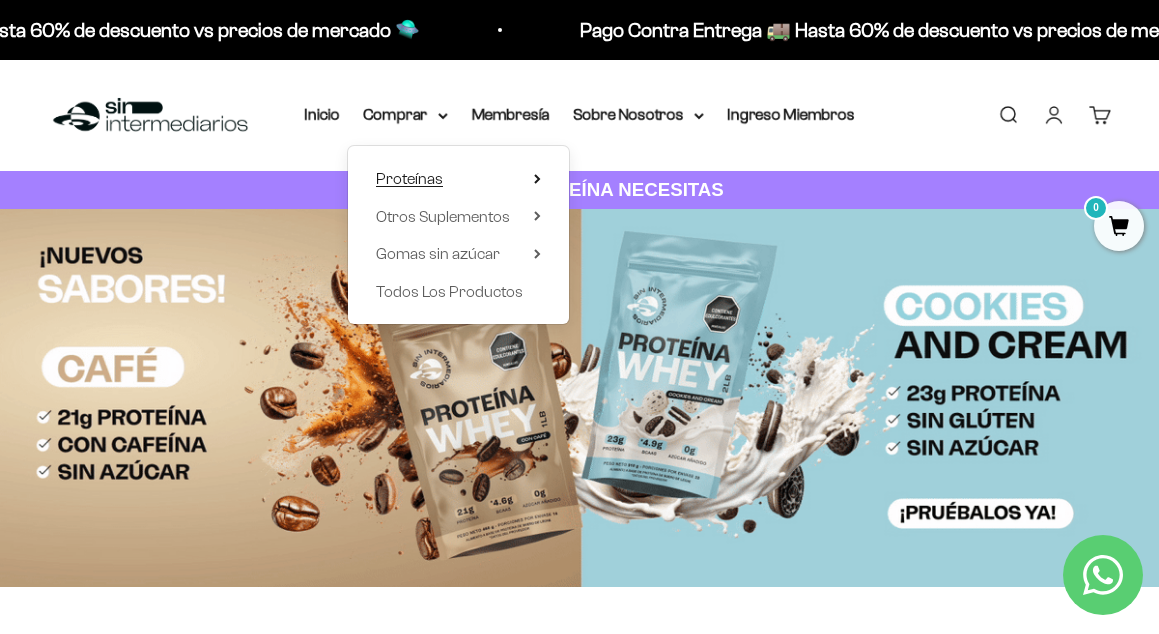 click on "Proteínas" at bounding box center [409, 178] 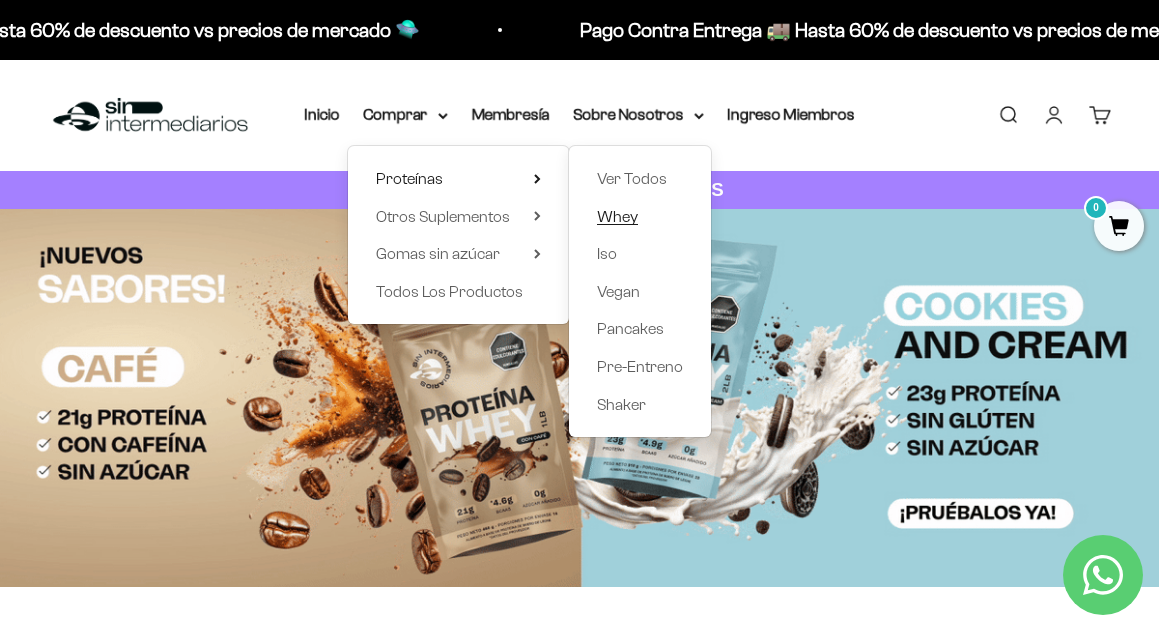 click on "Whey" at bounding box center (617, 216) 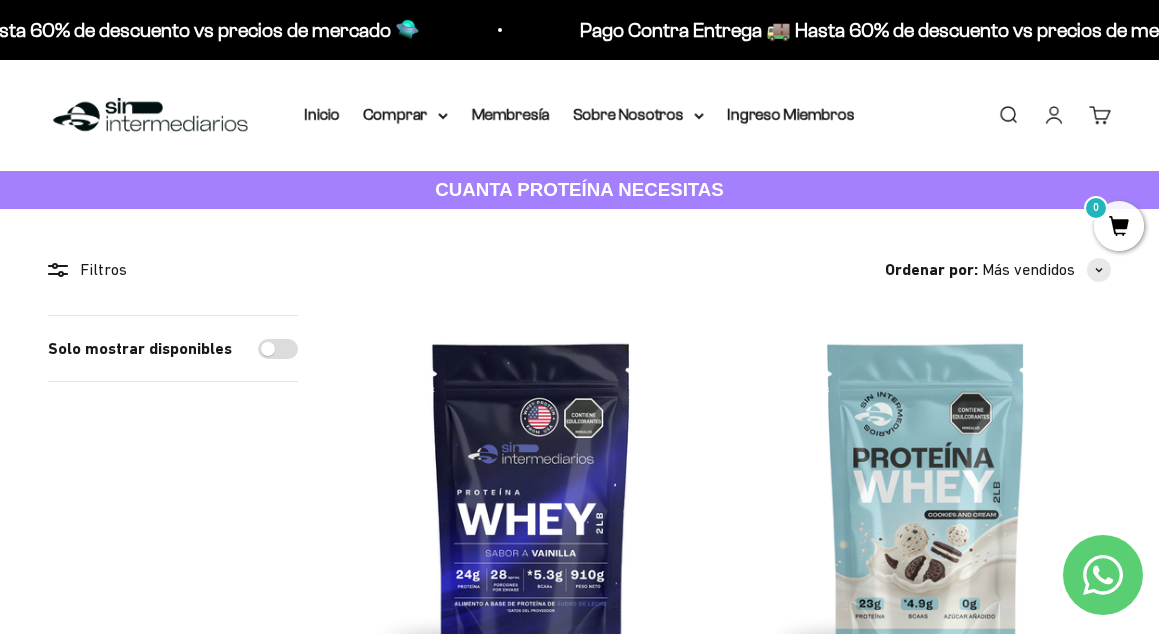 scroll, scrollTop: 0, scrollLeft: 0, axis: both 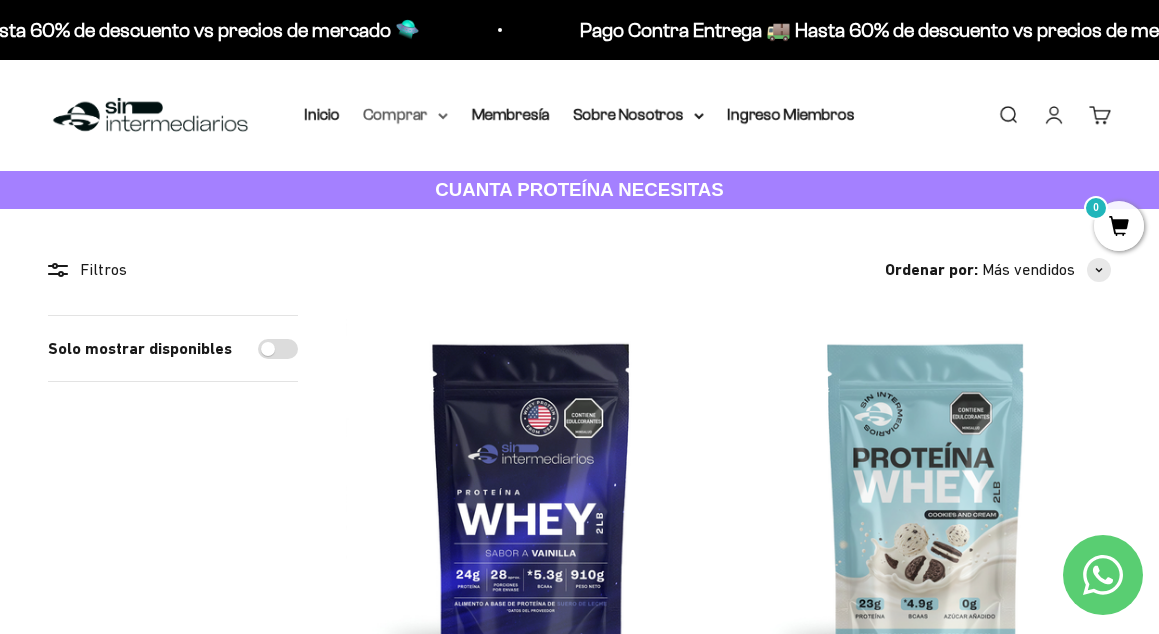 click 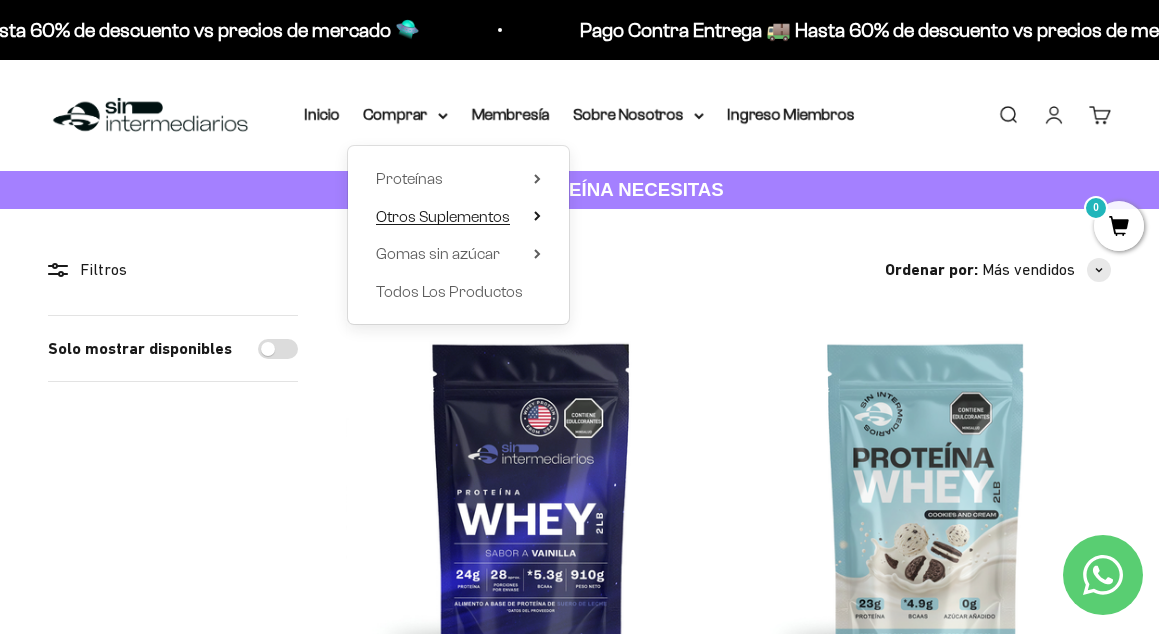 click on "Otros Suplementos" at bounding box center (443, 216) 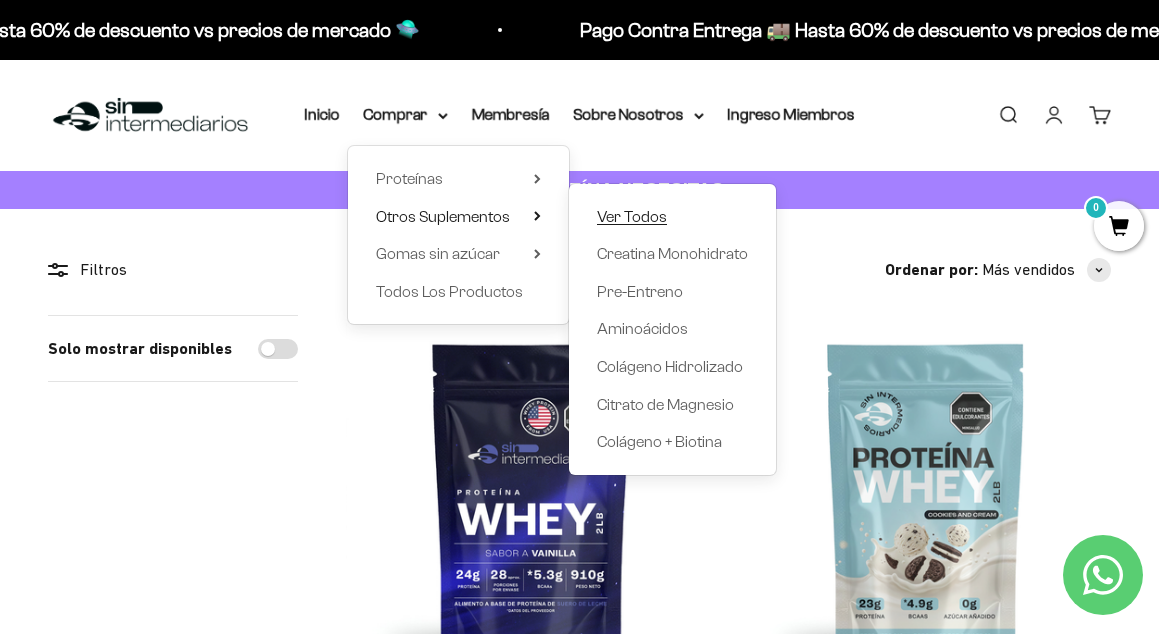 click on "Ver Todos" at bounding box center (632, 216) 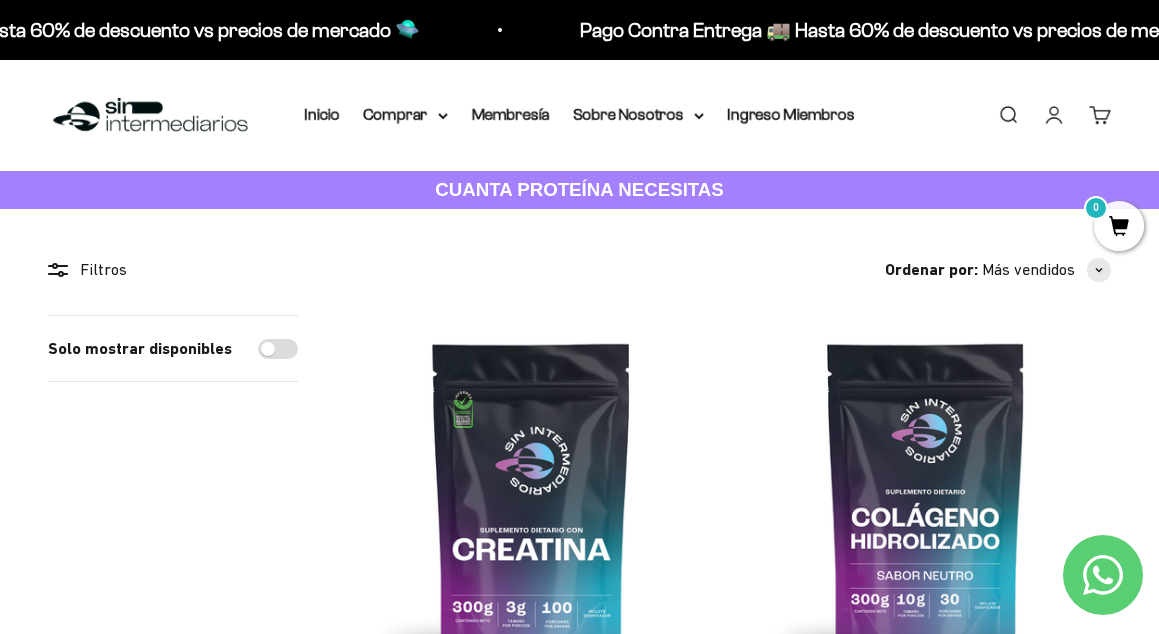 scroll, scrollTop: 0, scrollLeft: 0, axis: both 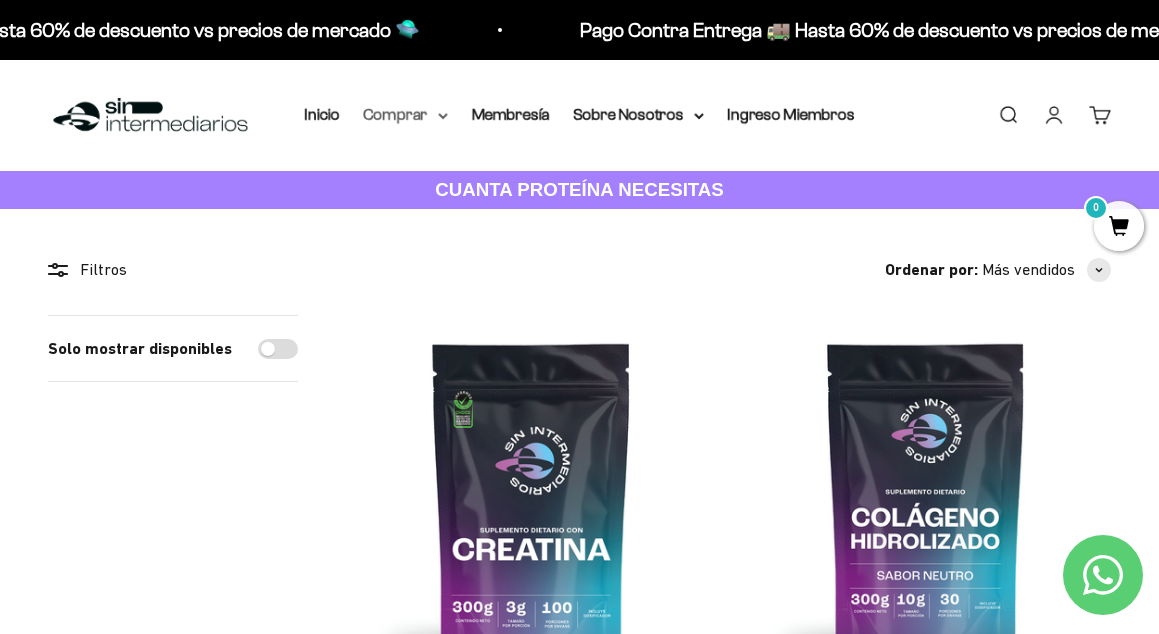 click 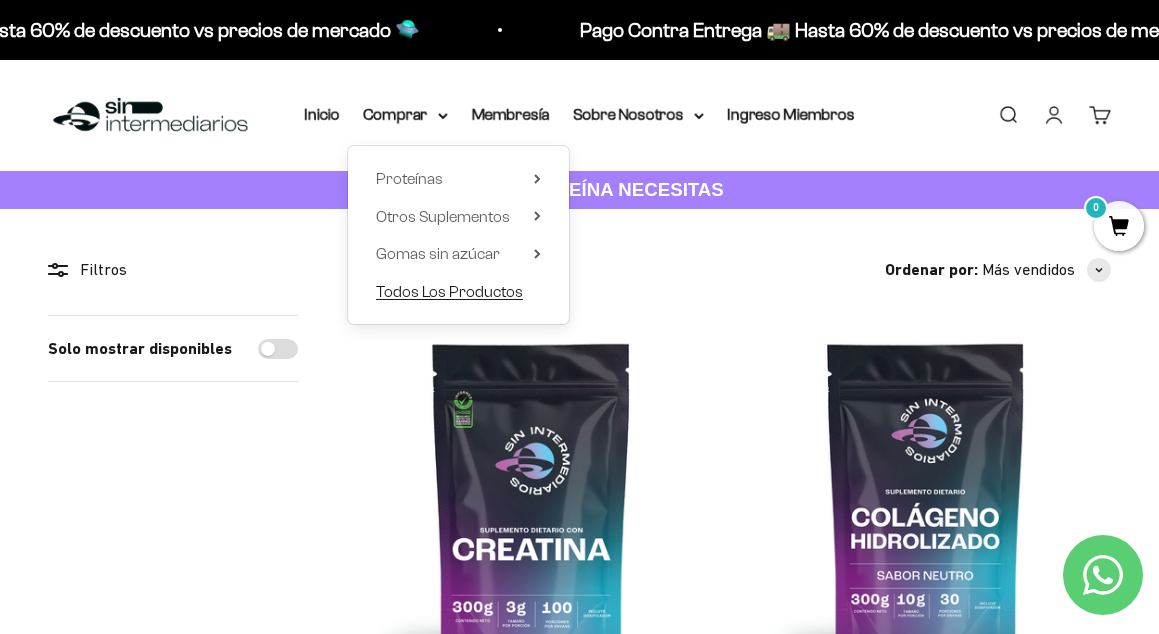 click on "Todos Los Productos" at bounding box center (449, 291) 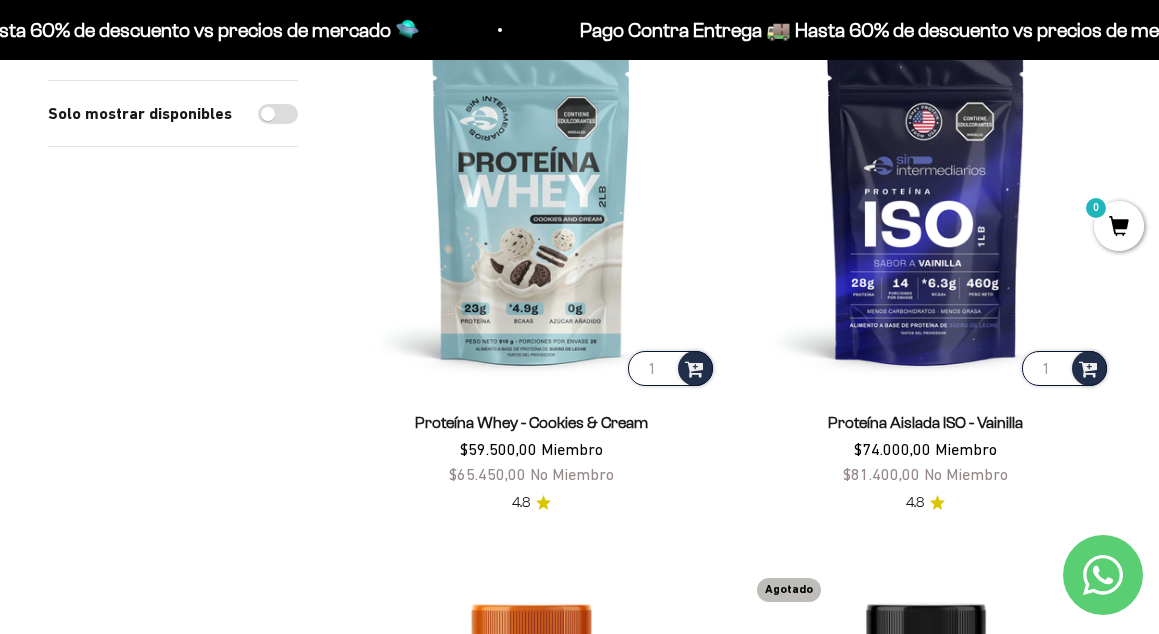 scroll, scrollTop: 3552, scrollLeft: 0, axis: vertical 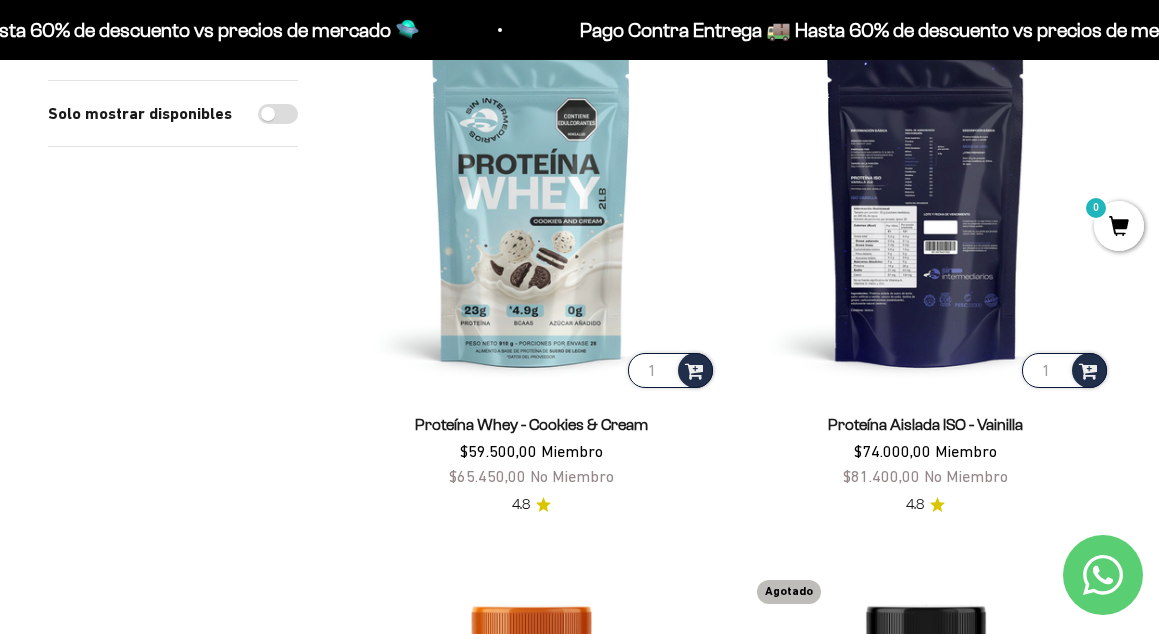click at bounding box center [926, 206] 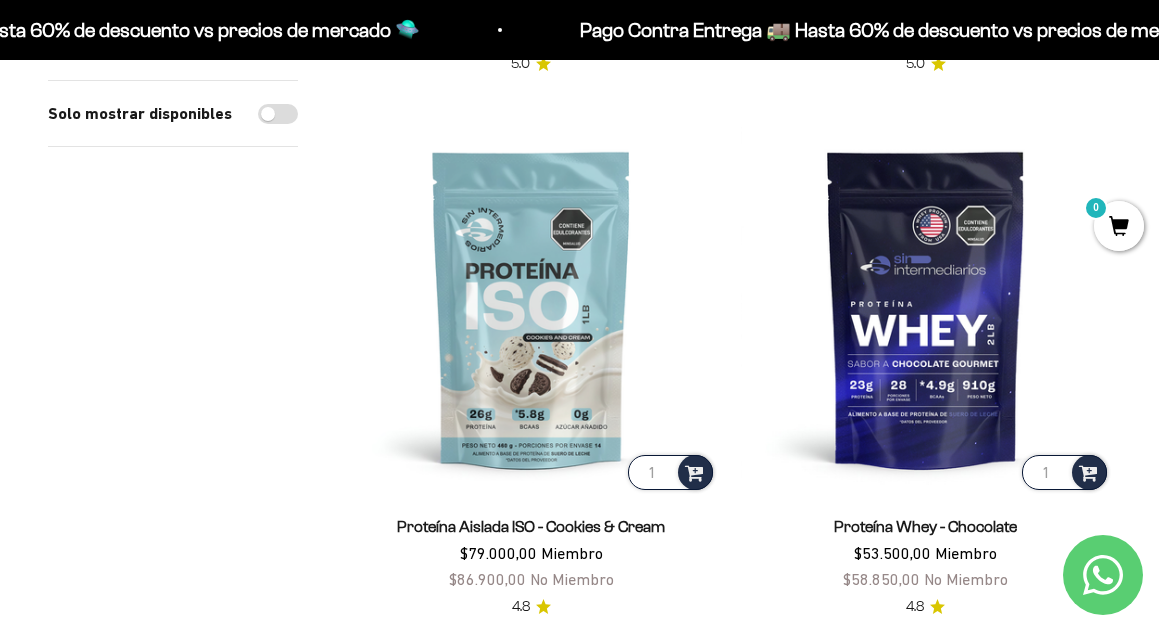 scroll, scrollTop: 4574, scrollLeft: 0, axis: vertical 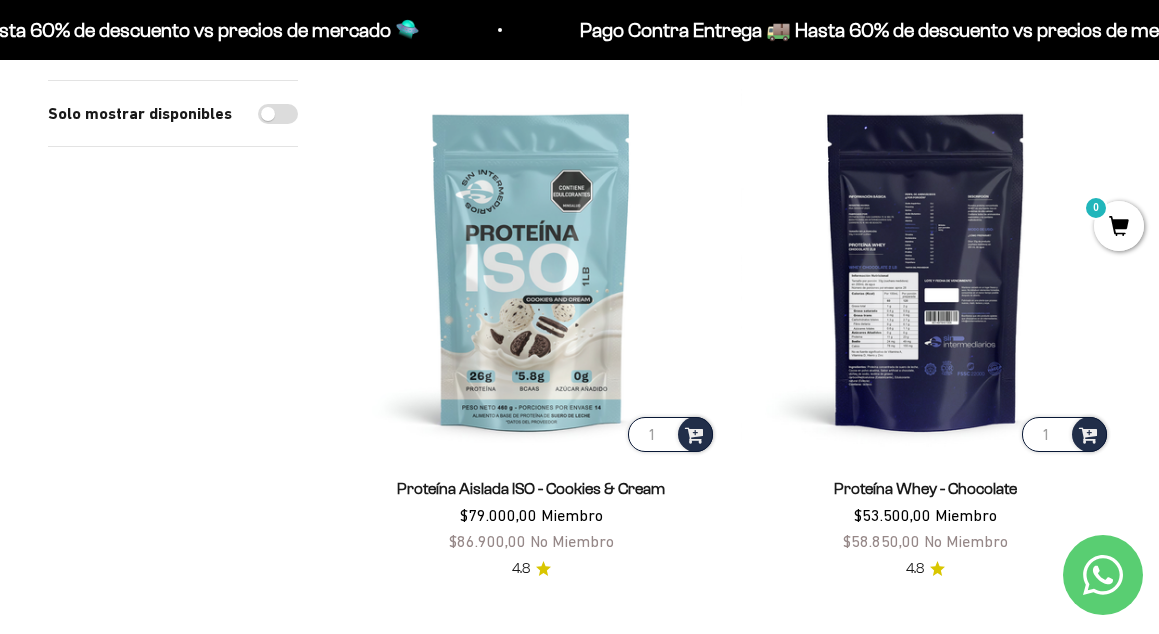 click at bounding box center (926, 270) 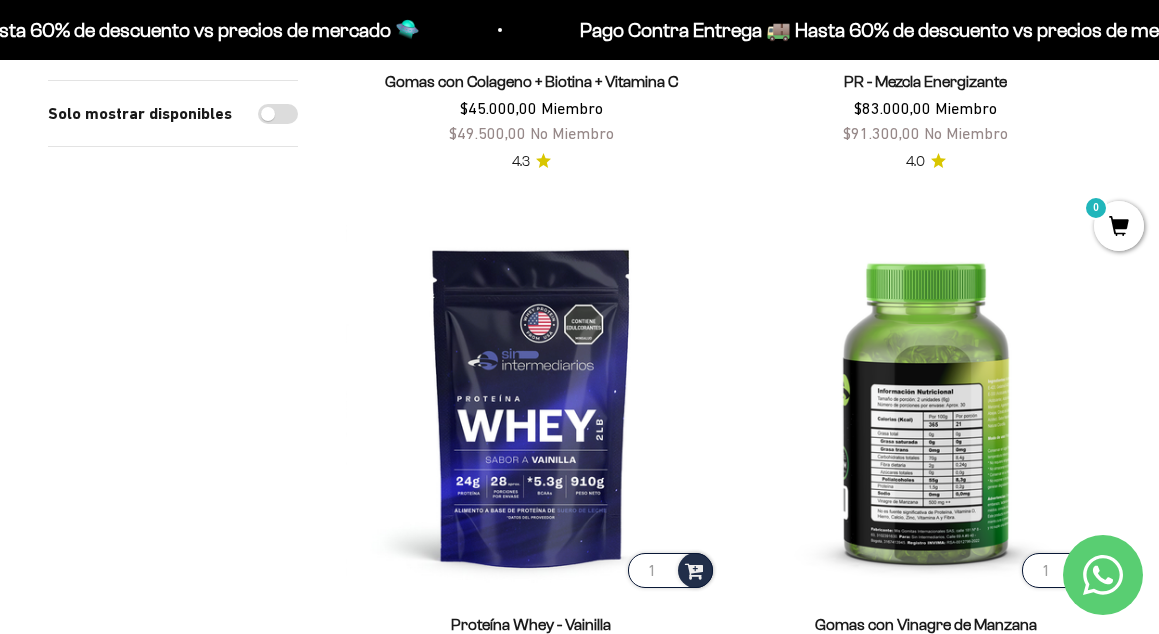 scroll, scrollTop: 2918, scrollLeft: 0, axis: vertical 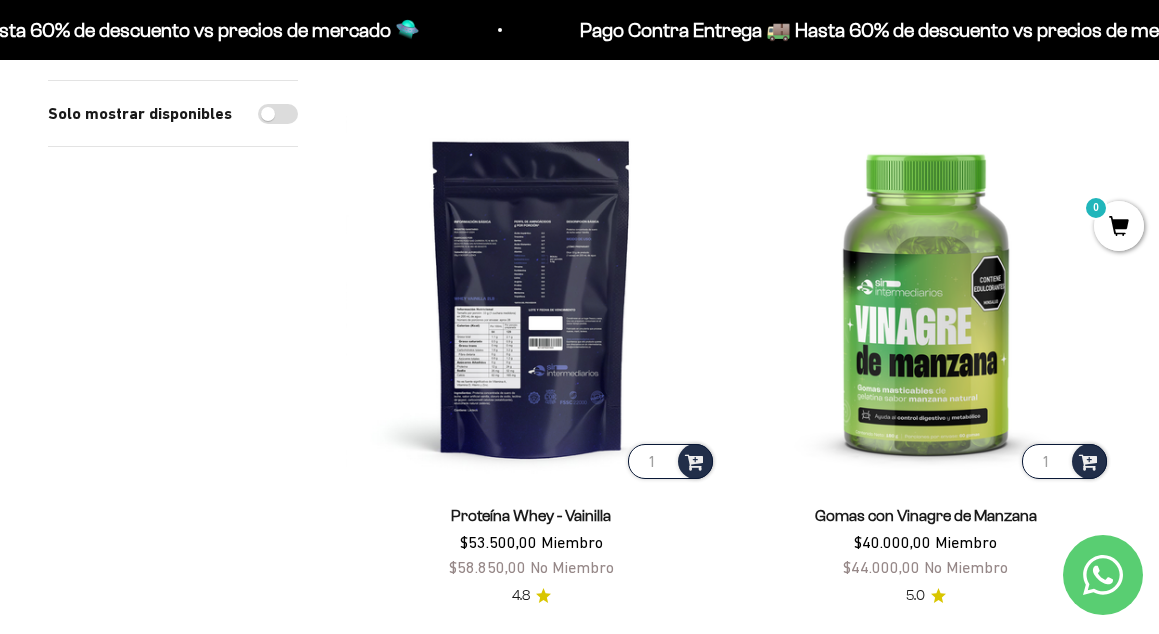 click at bounding box center (531, 297) 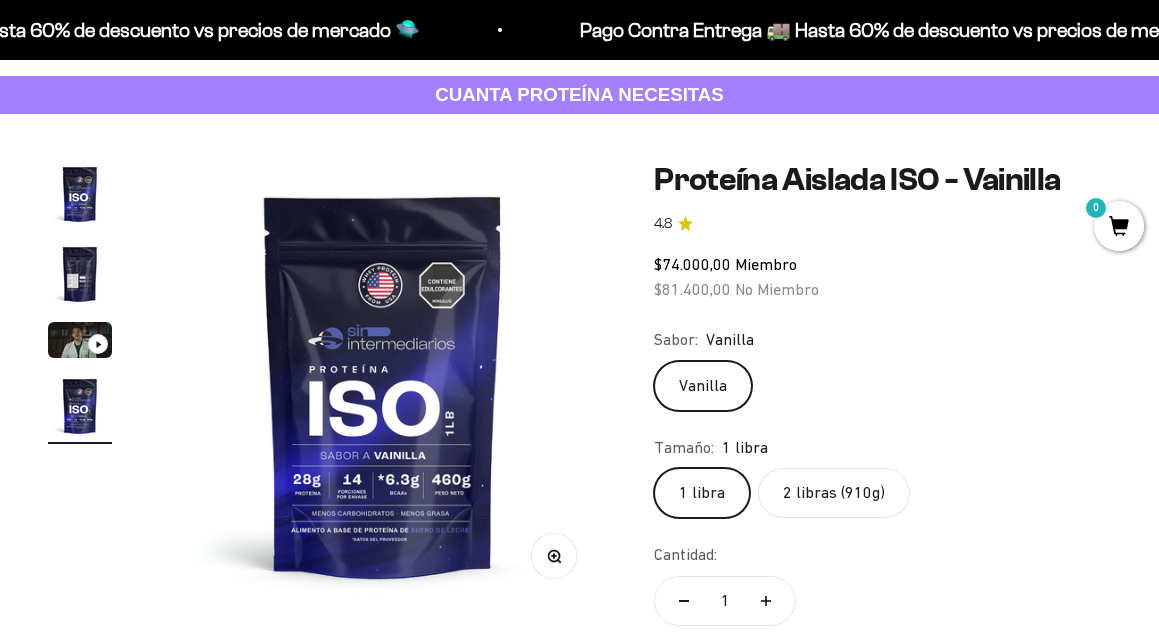 scroll, scrollTop: 95, scrollLeft: 0, axis: vertical 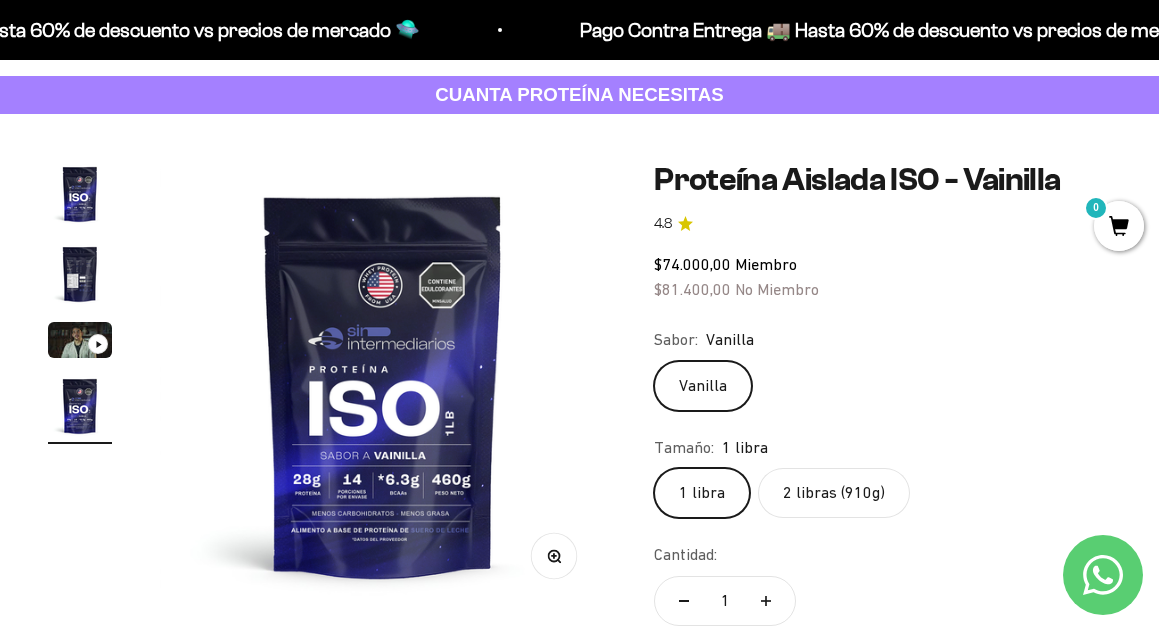 click at bounding box center (80, 274) 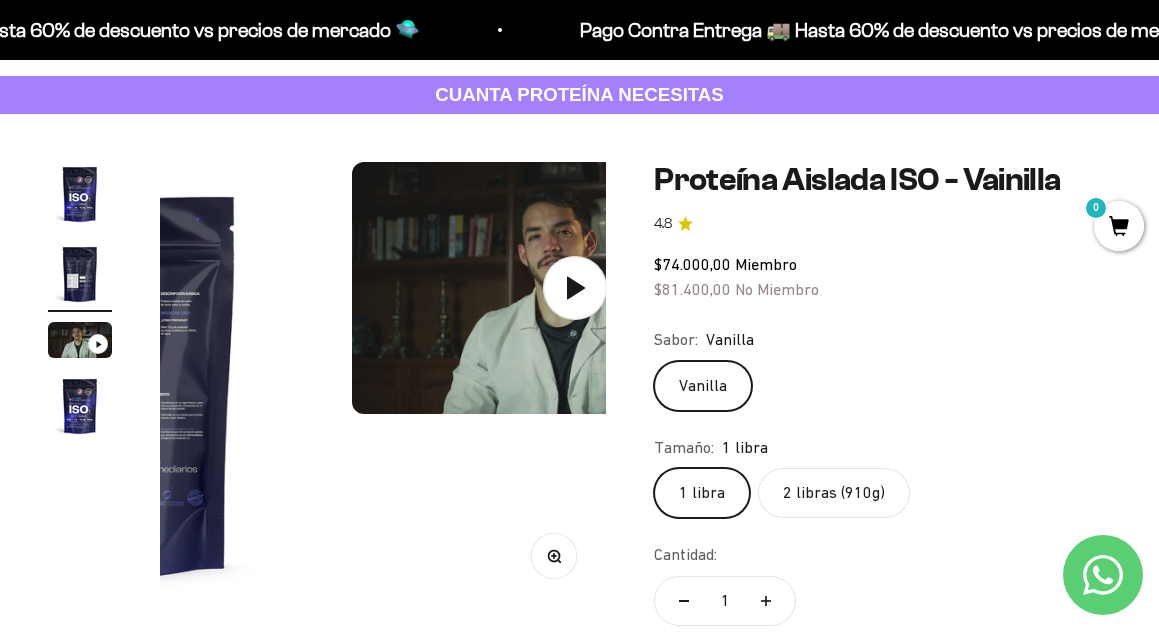 scroll, scrollTop: 0, scrollLeft: 458, axis: horizontal 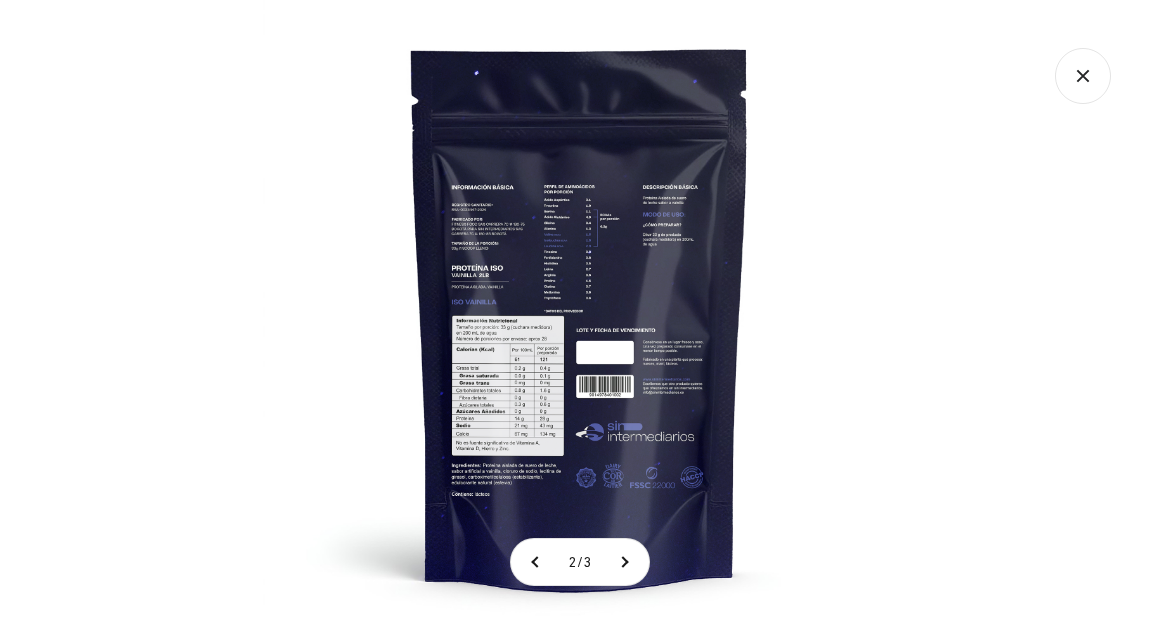 click at bounding box center (580, 317) 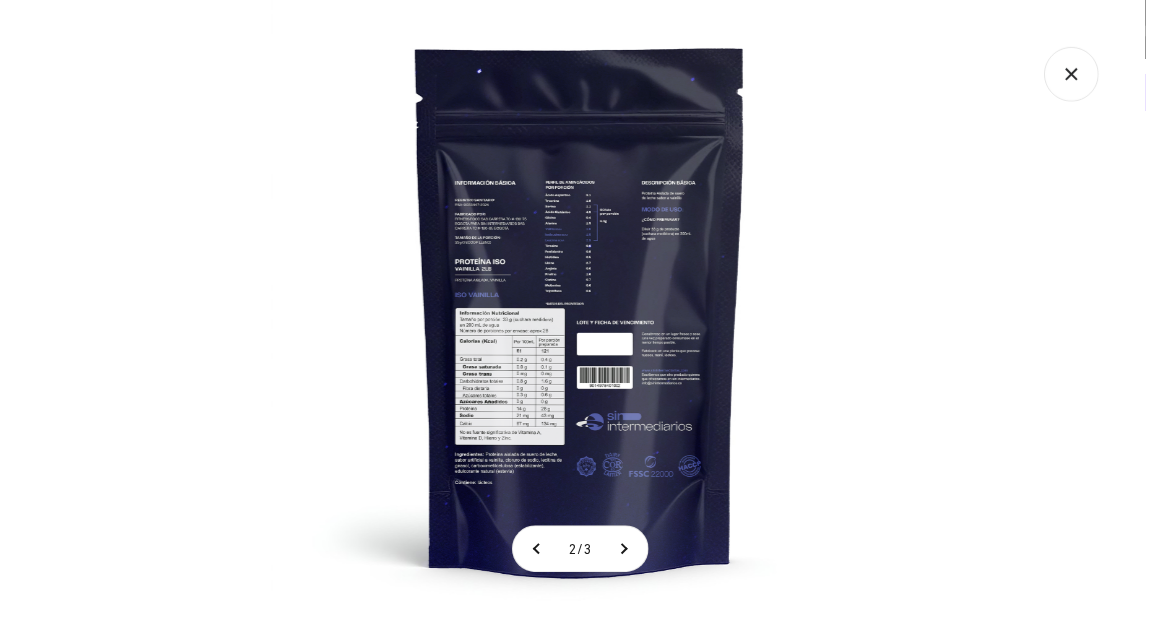 scroll, scrollTop: 32, scrollLeft: 0, axis: vertical 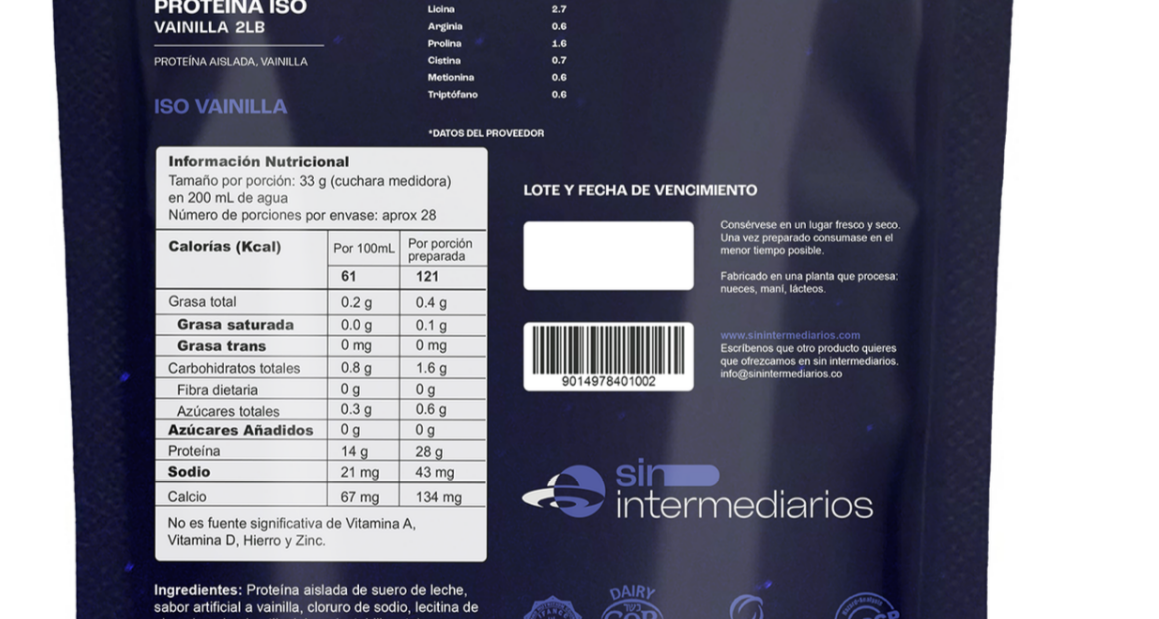 click at bounding box center [580, 253] 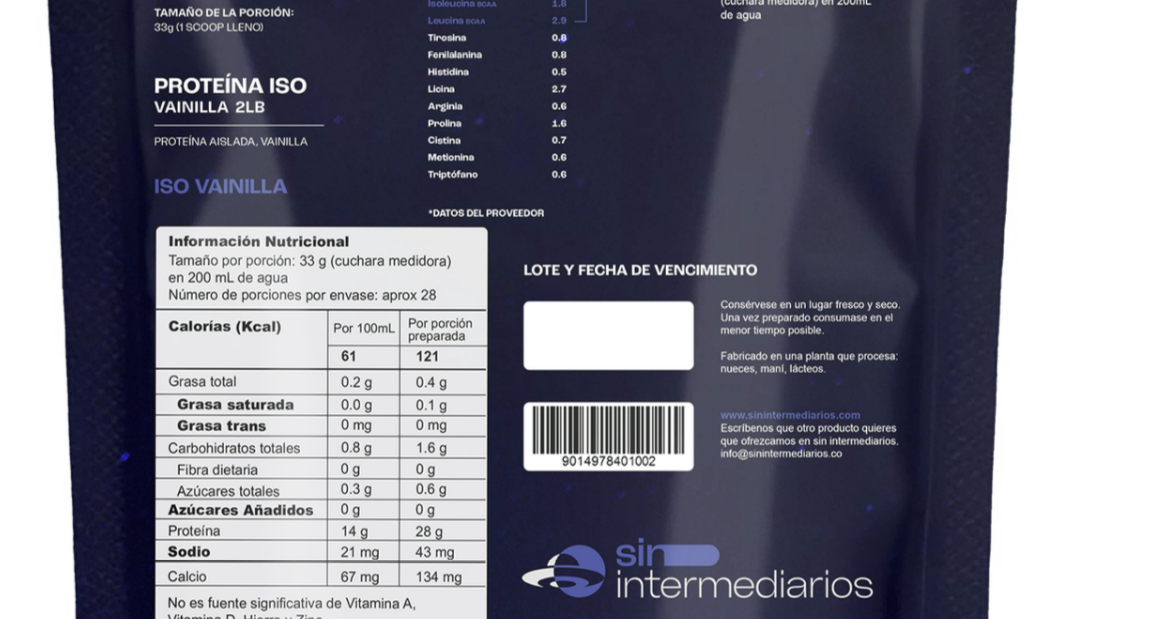 click at bounding box center [580, 280] 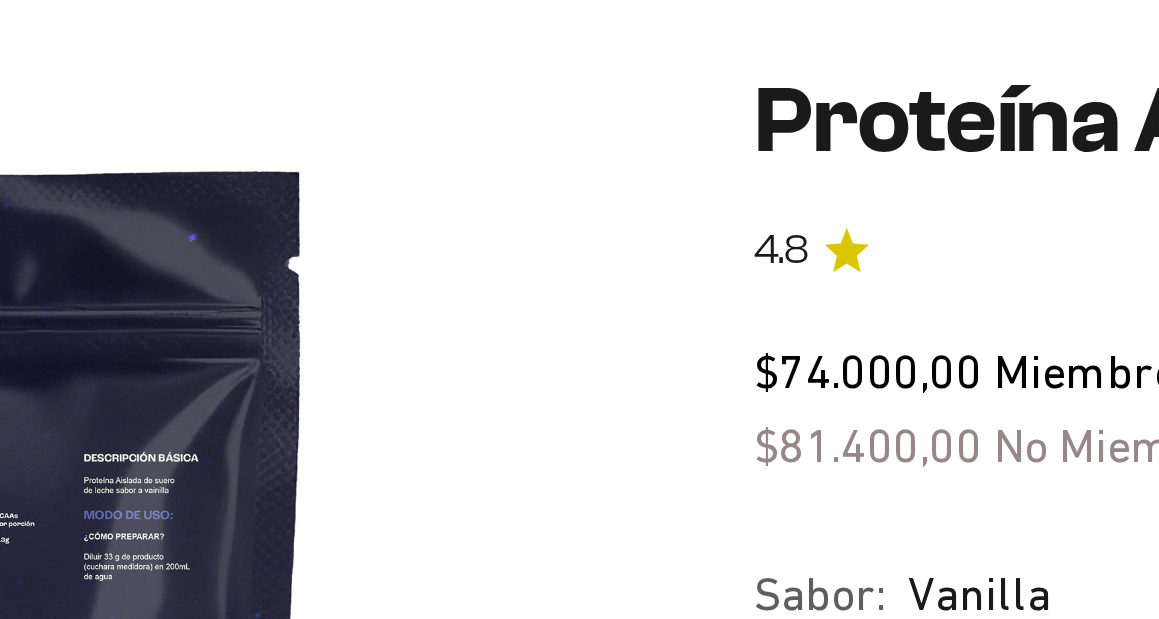 click at bounding box center [383, 448] 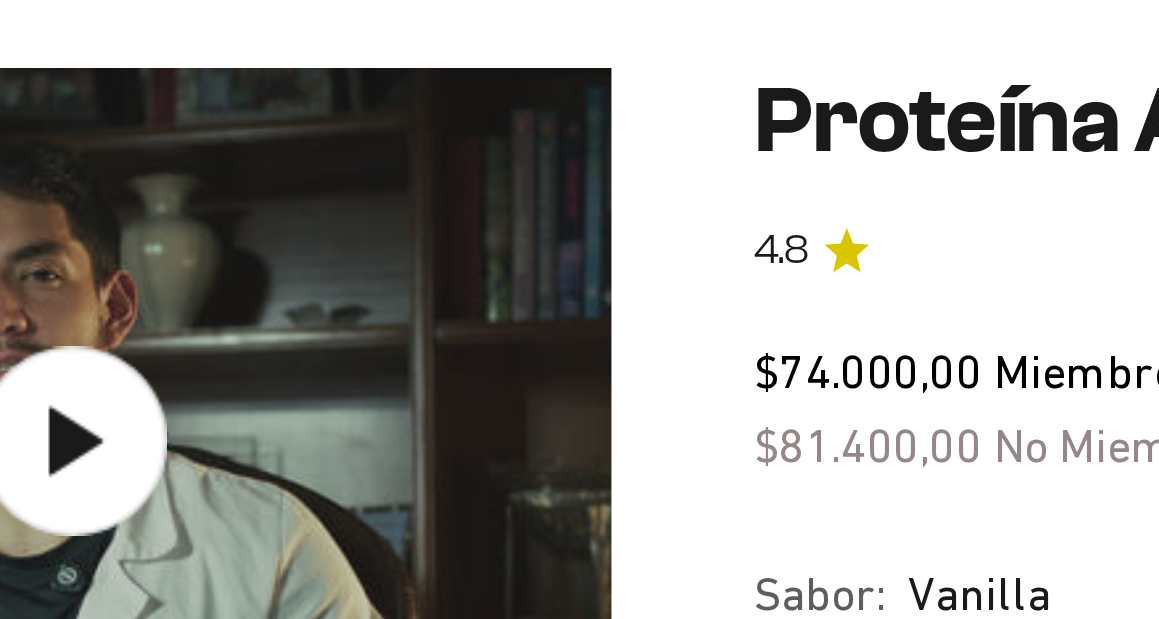 scroll, scrollTop: 0, scrollLeft: 917, axis: horizontal 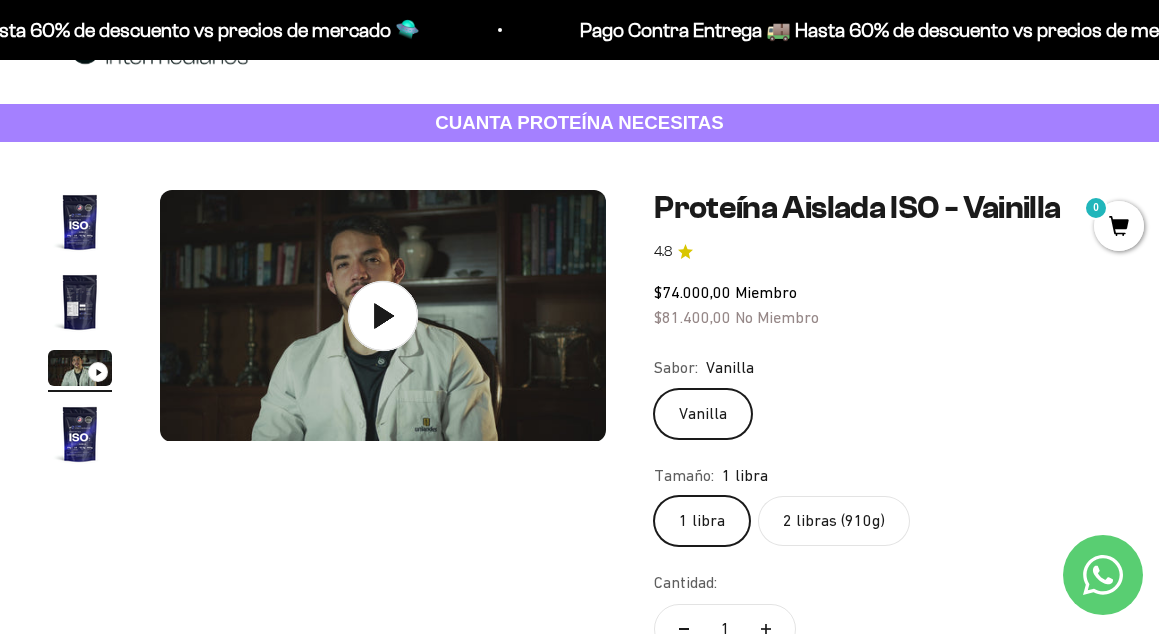 click 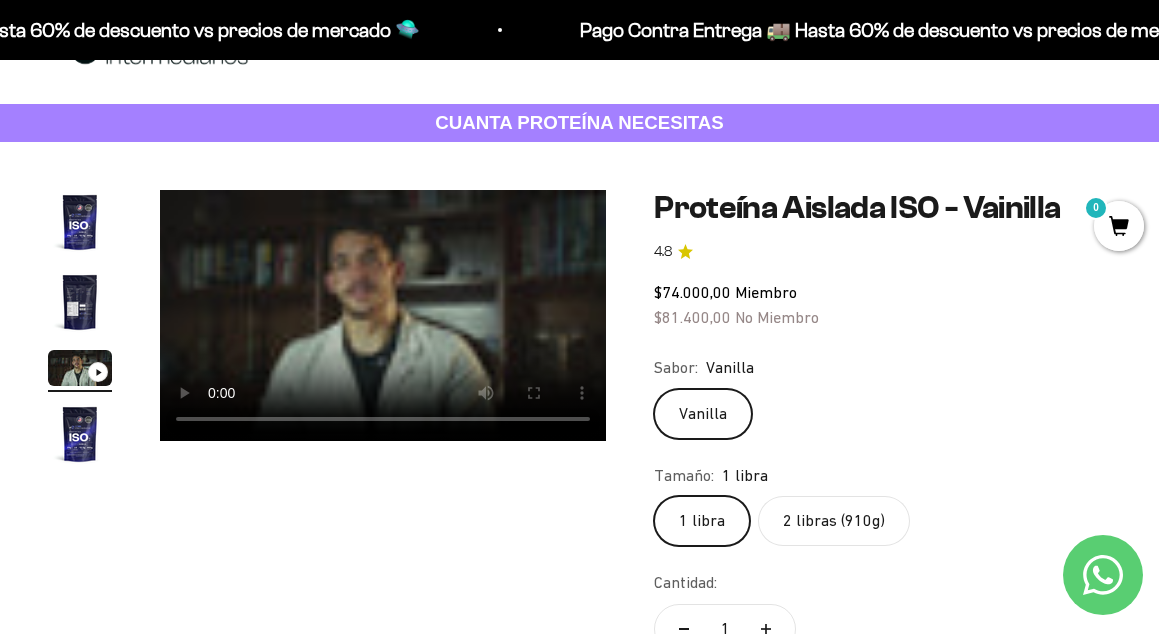 click at bounding box center (383, 315) 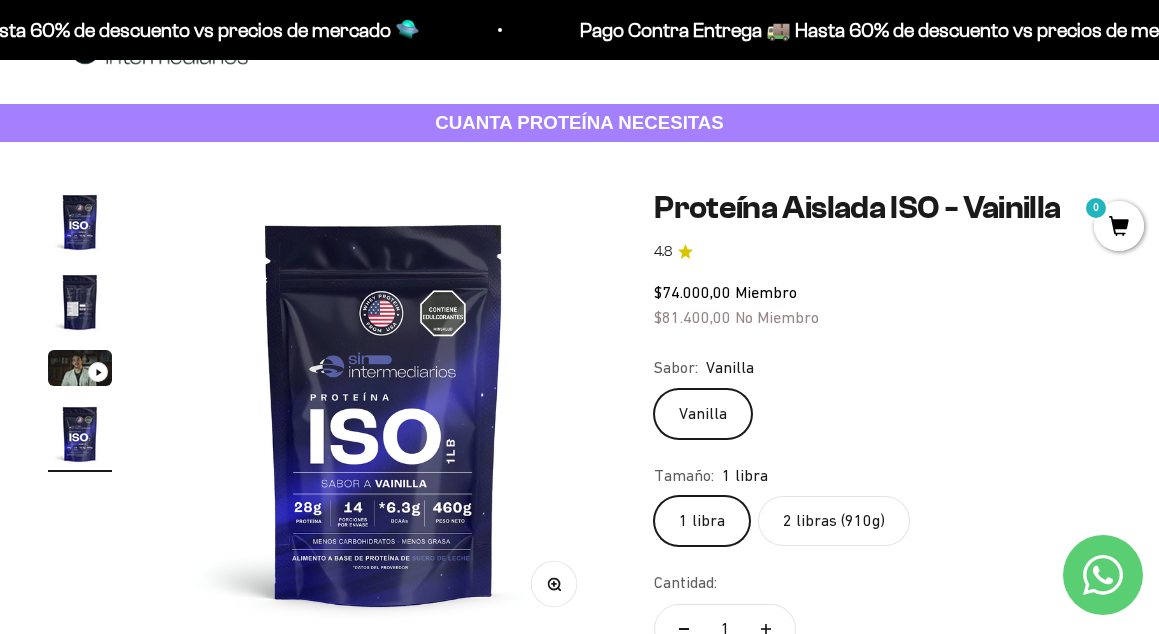 scroll, scrollTop: 0, scrollLeft: 1375, axis: horizontal 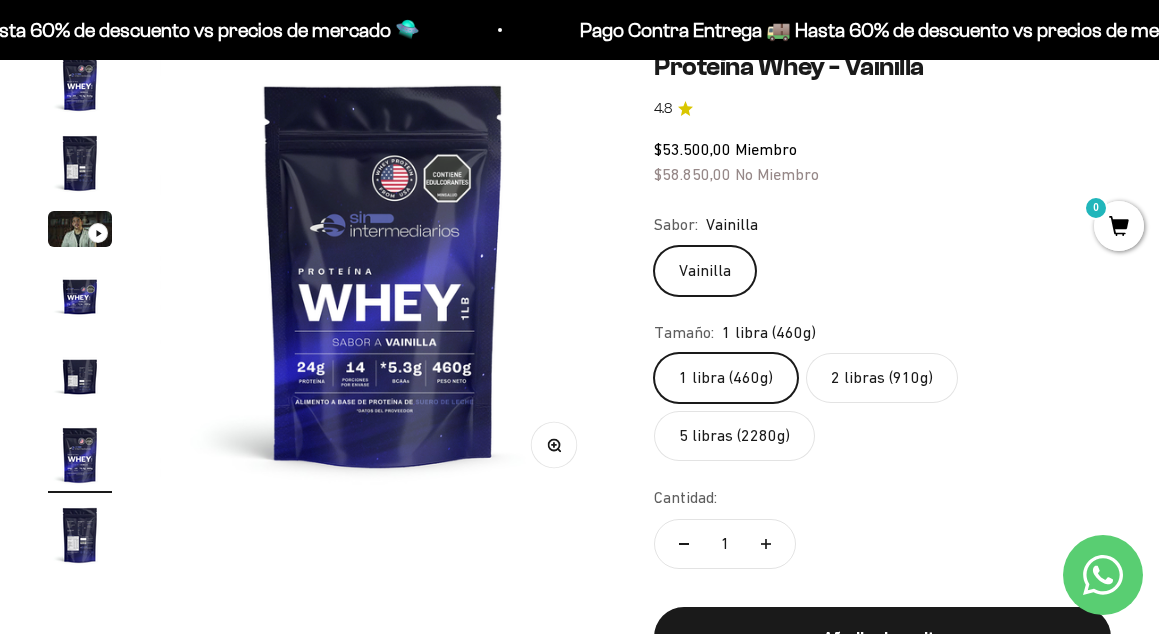 click at bounding box center (80, 229) 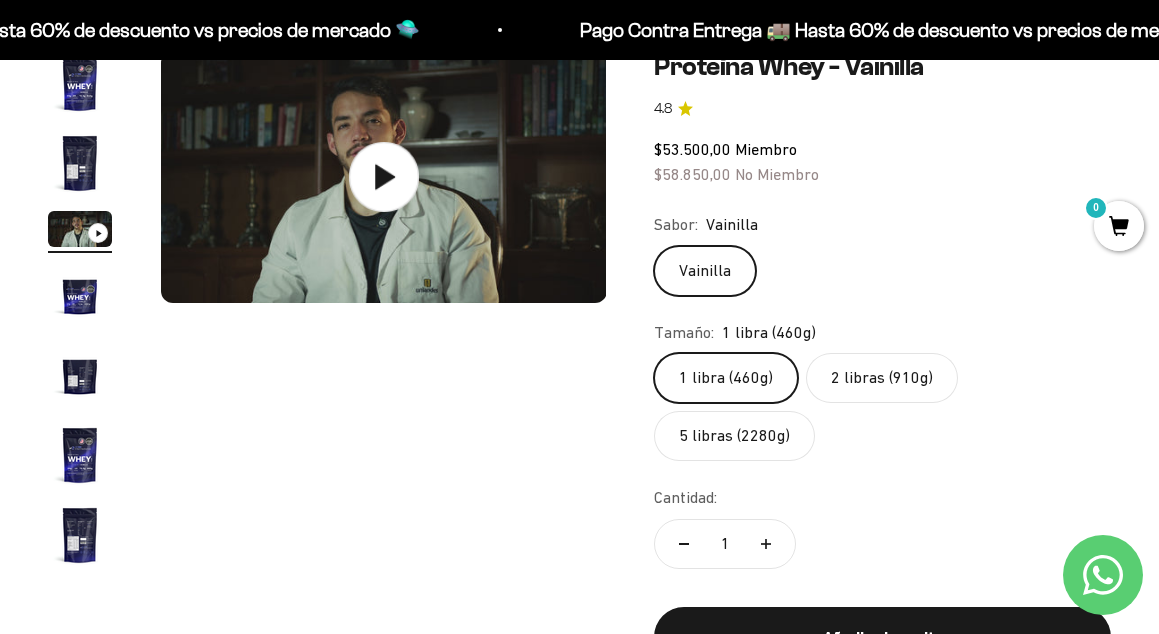 scroll, scrollTop: 0, scrollLeft: 917, axis: horizontal 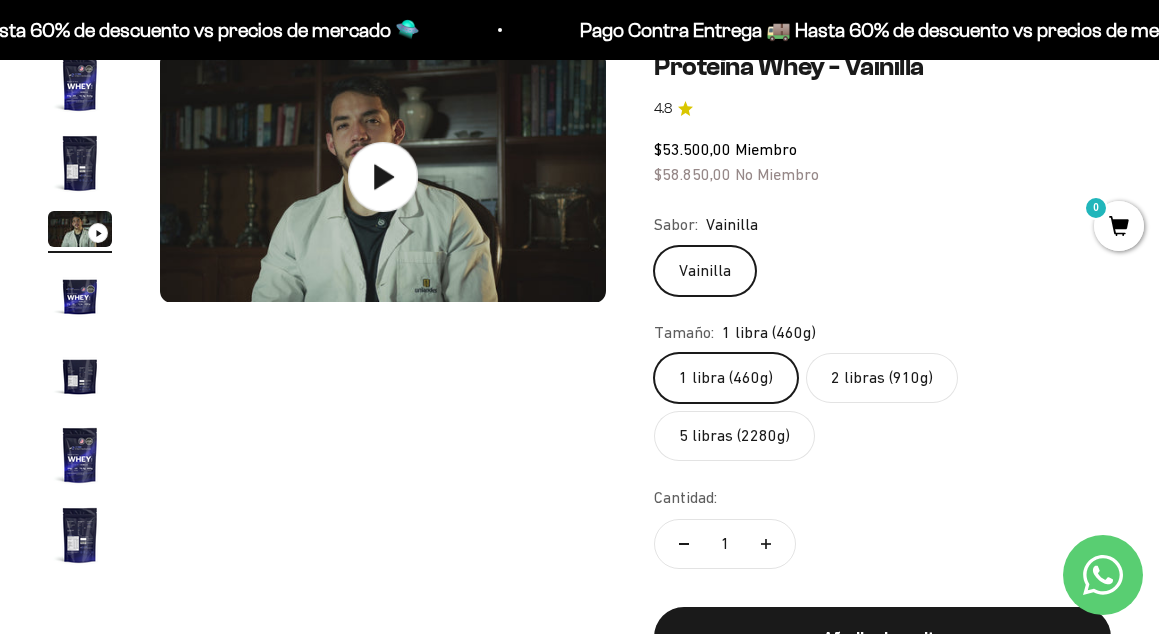 click 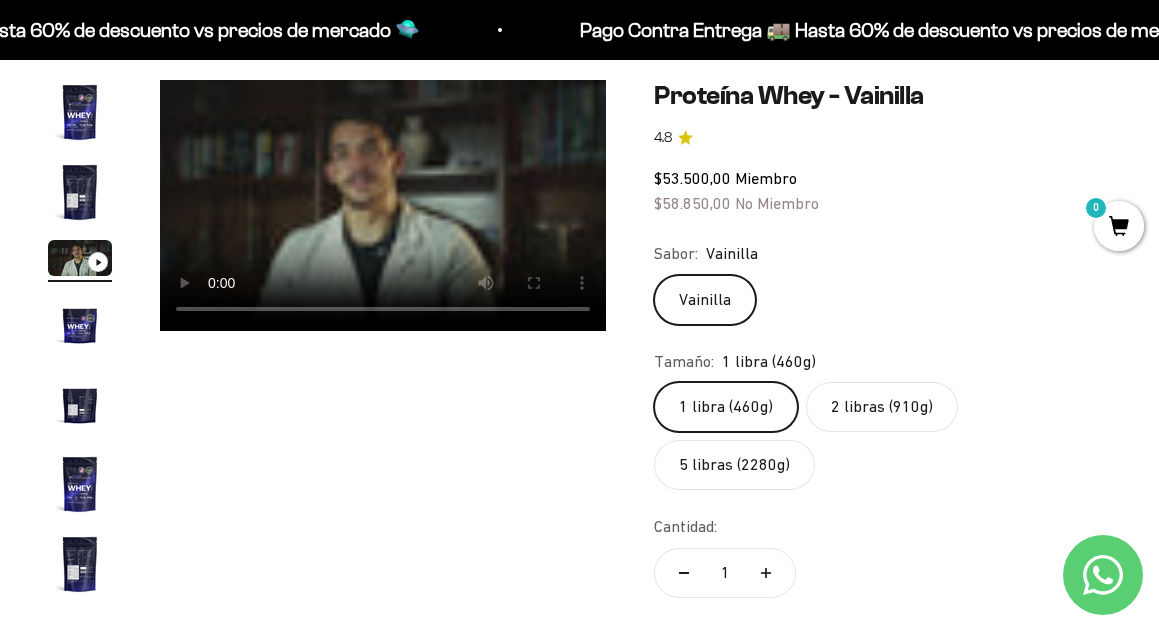 scroll, scrollTop: 160, scrollLeft: 0, axis: vertical 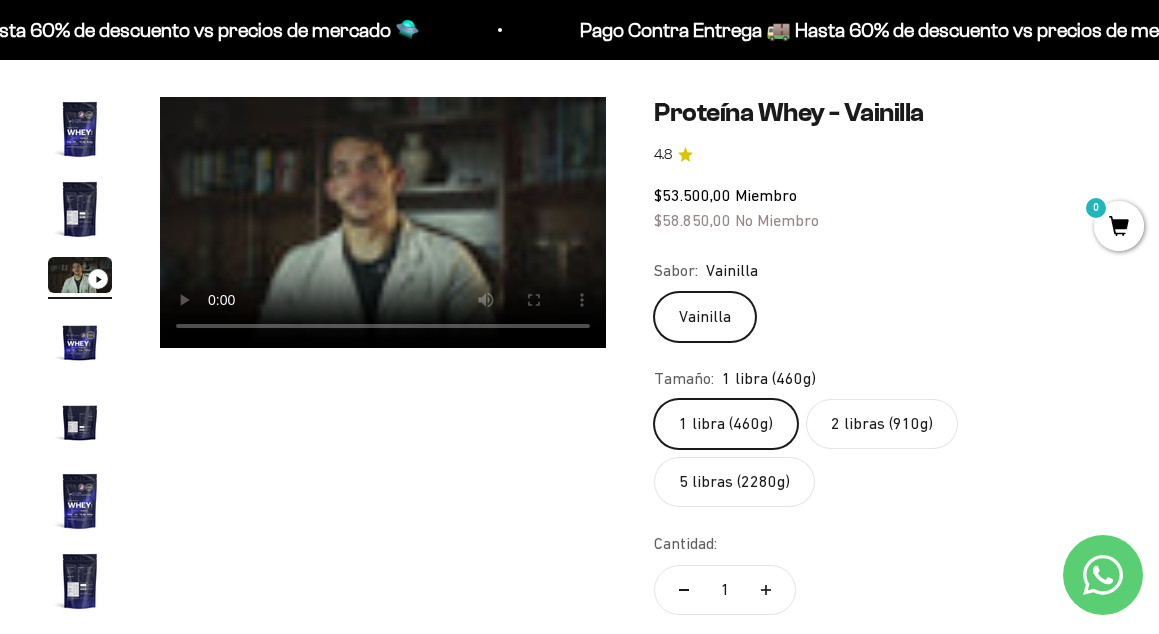 click on "2 libras (910g)" 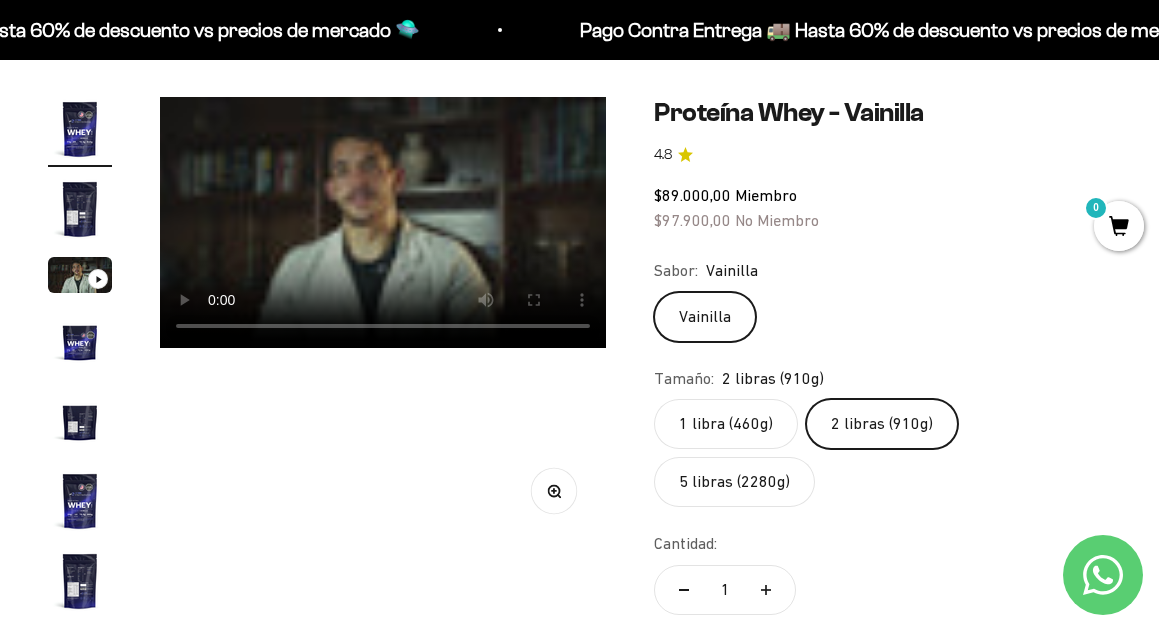 scroll, scrollTop: 0, scrollLeft: 0, axis: both 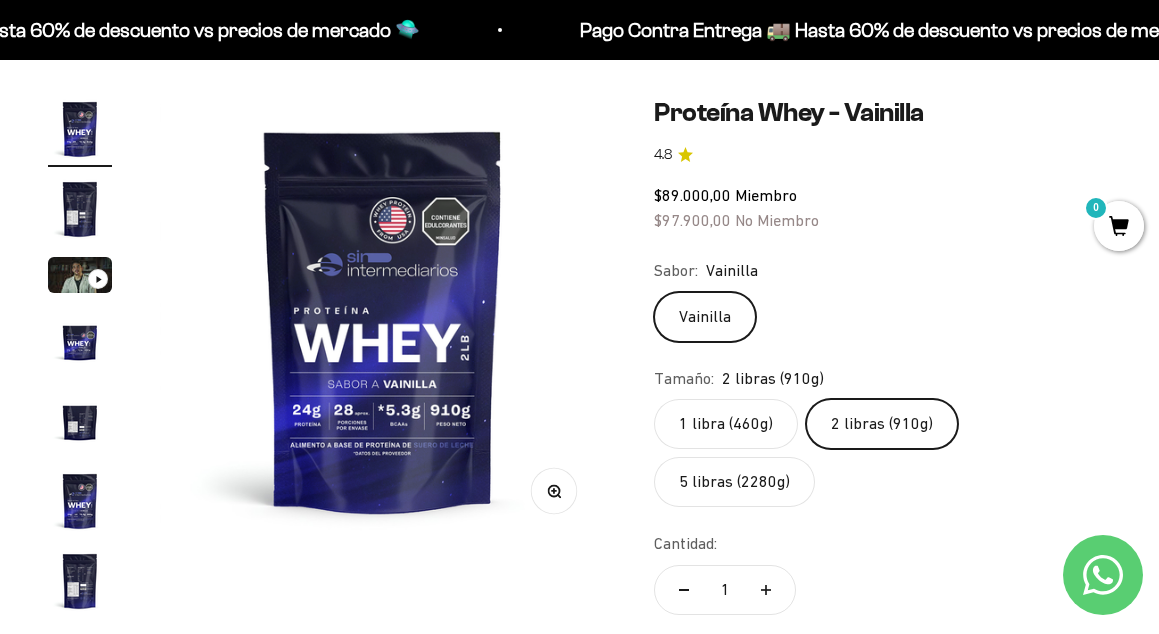 click on "1 libra (460g)" 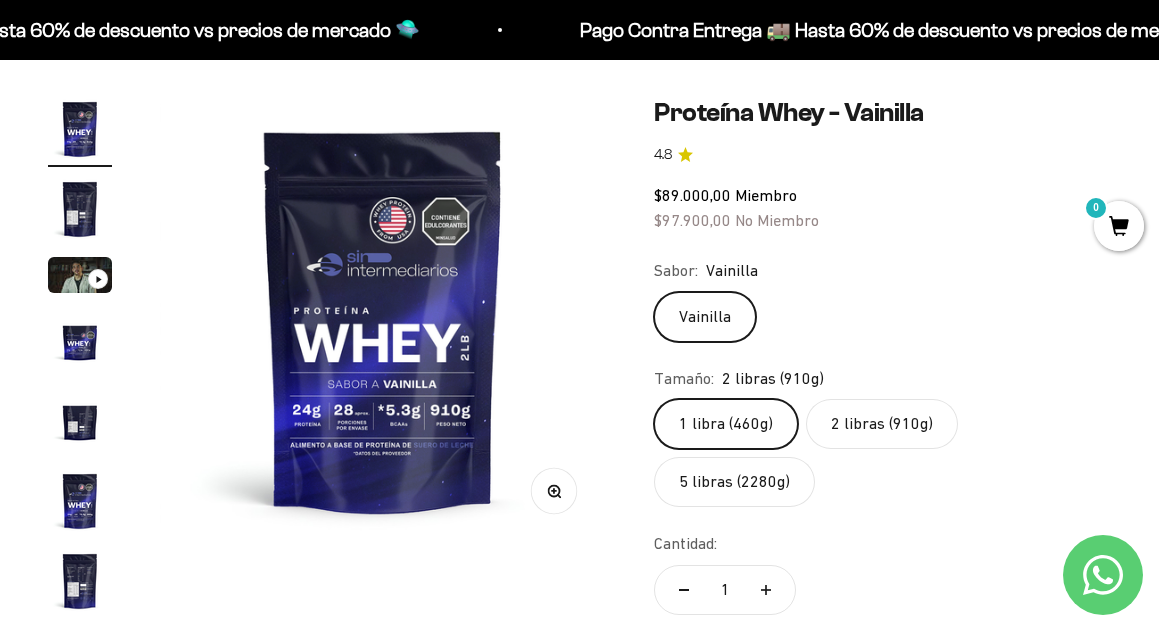 scroll, scrollTop: 0, scrollLeft: 2291, axis: horizontal 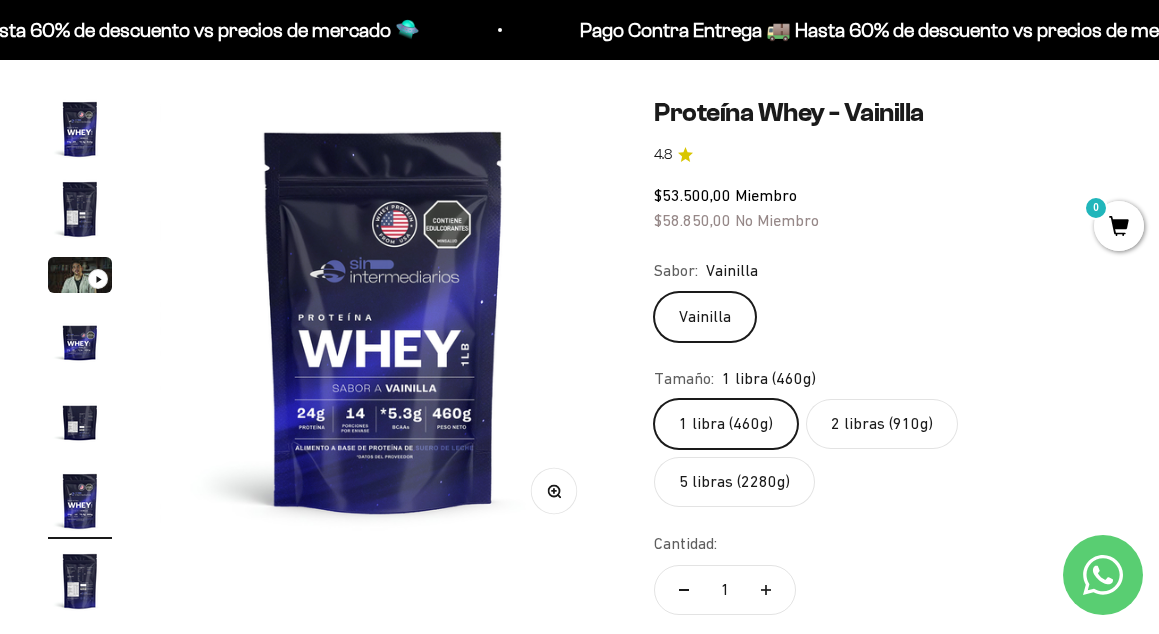 click on "2 libras (910g)" 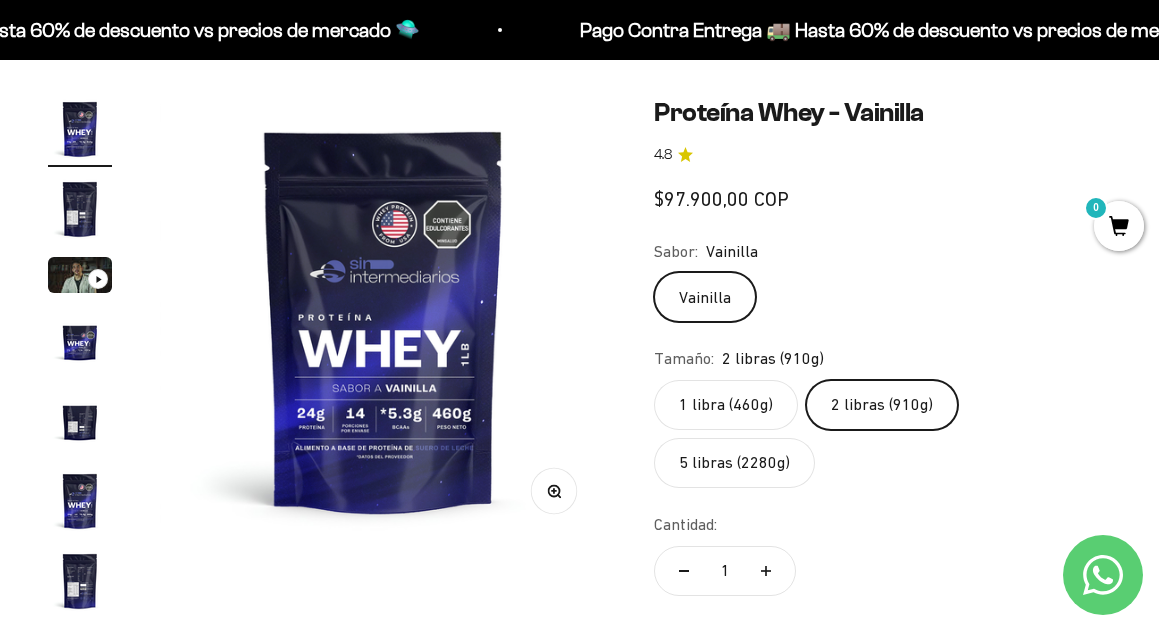 scroll, scrollTop: 0, scrollLeft: 0, axis: both 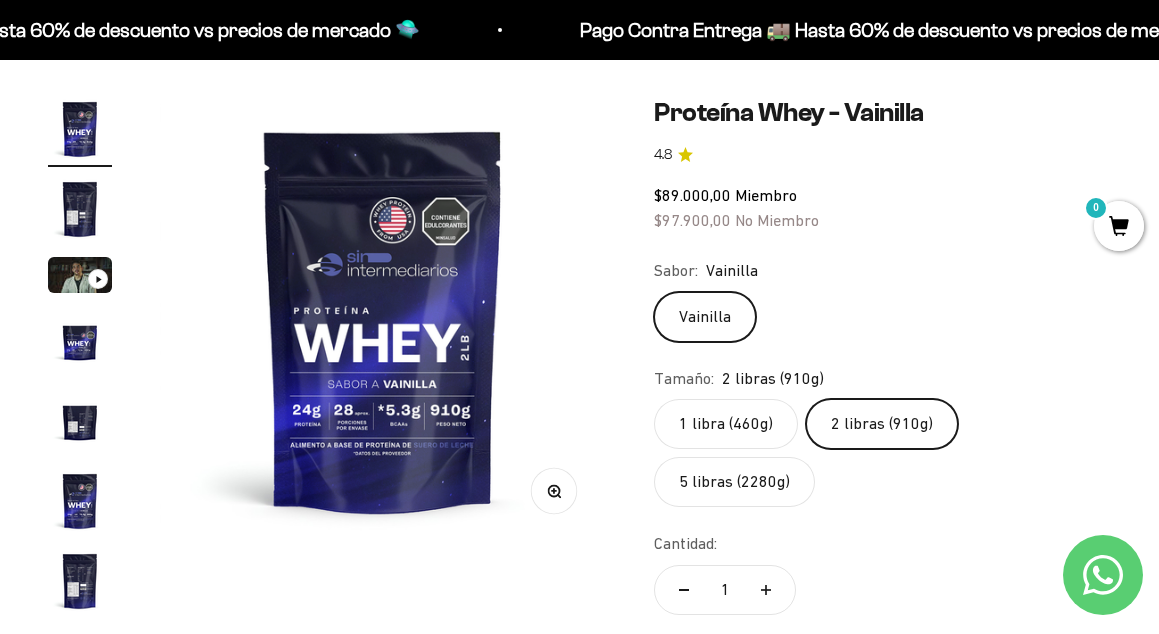 click on "5 libras (2280g)" 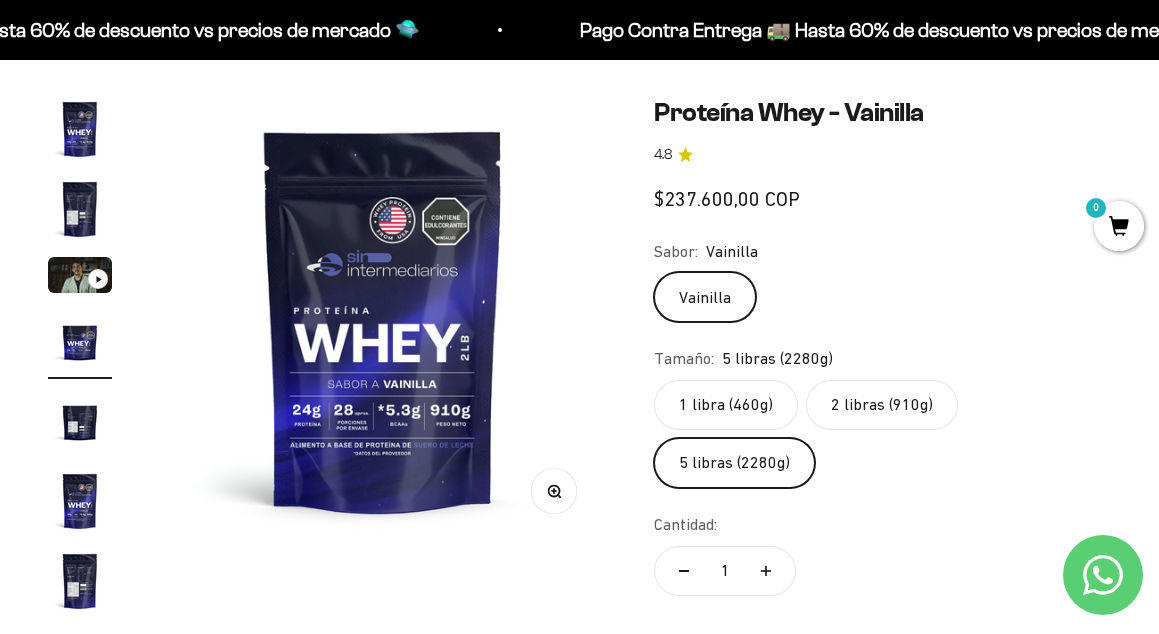 scroll, scrollTop: 0, scrollLeft: 1375, axis: horizontal 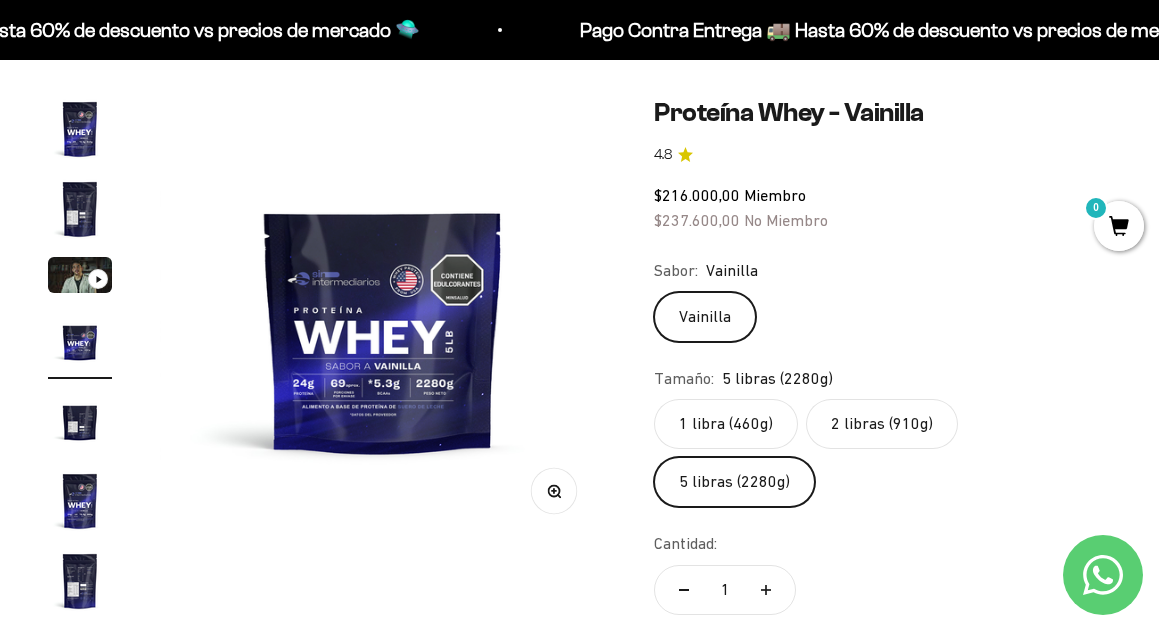 click on "2 libras (910g)" 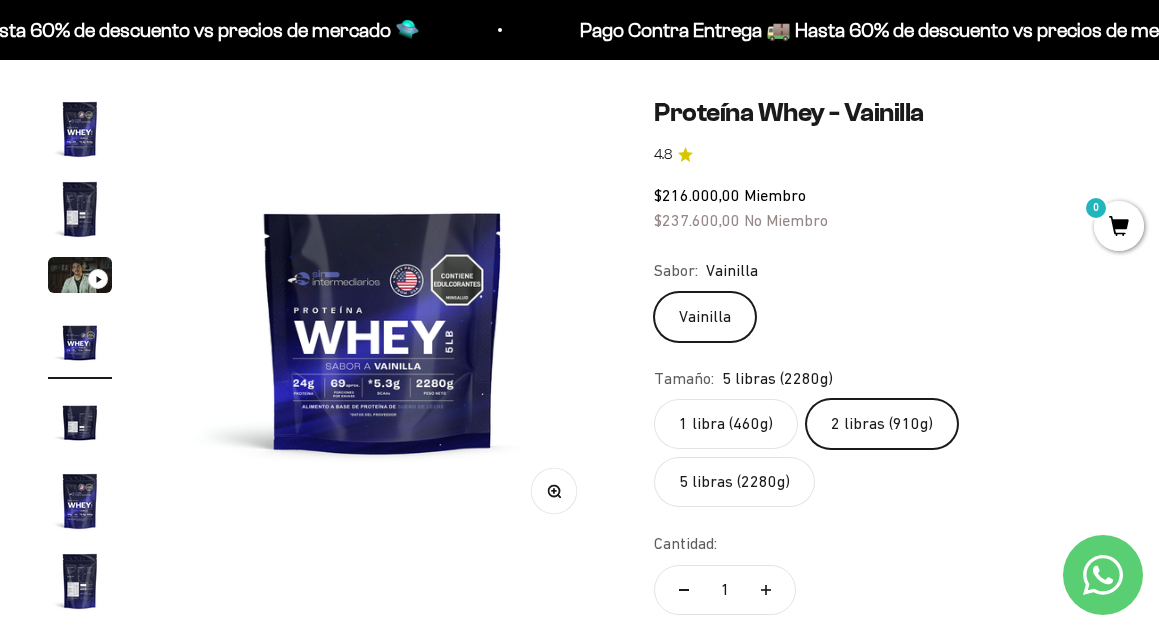 scroll, scrollTop: 0, scrollLeft: 0, axis: both 